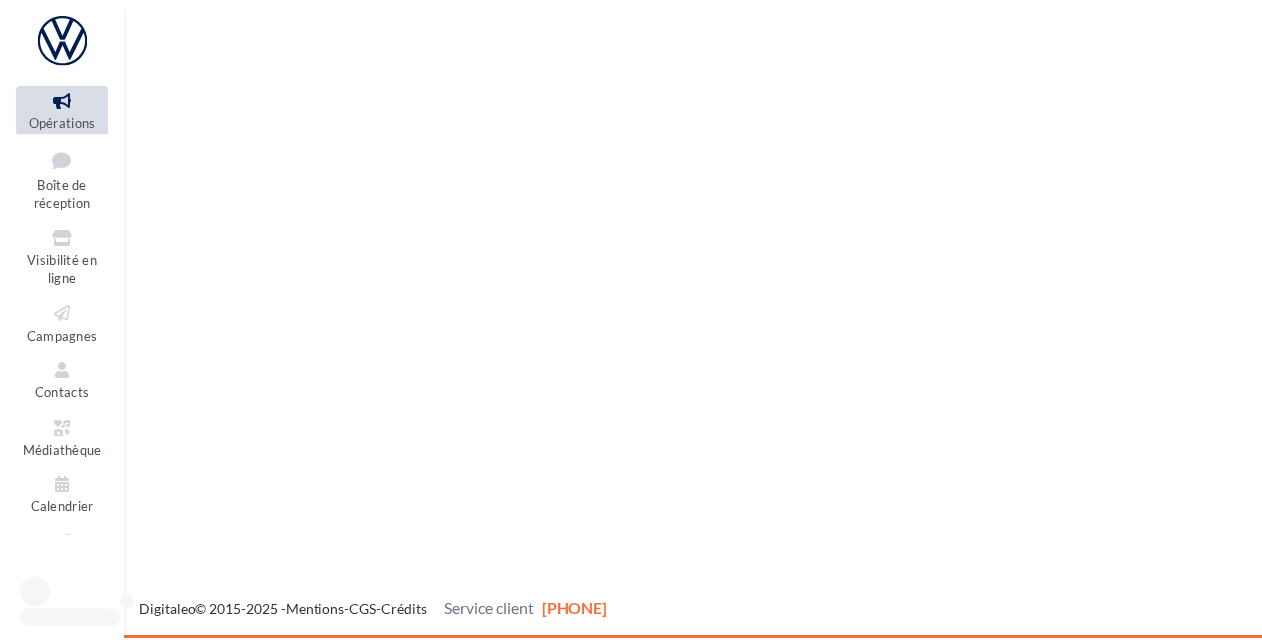scroll, scrollTop: 0, scrollLeft: 0, axis: both 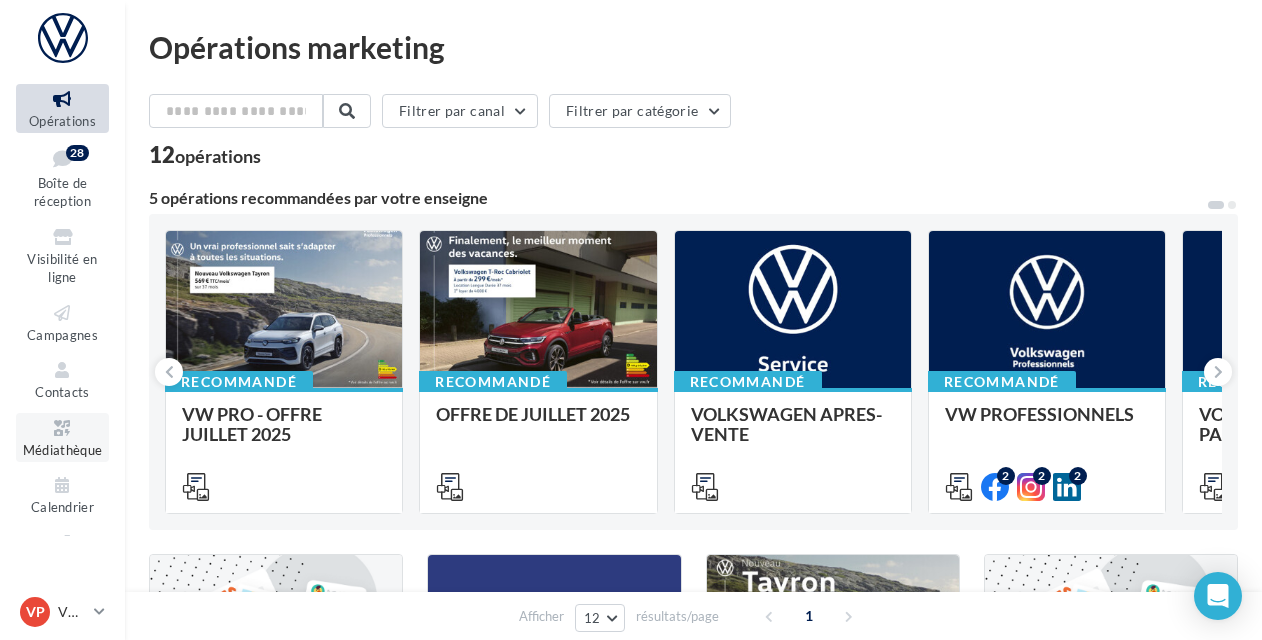 click at bounding box center (62, 428) 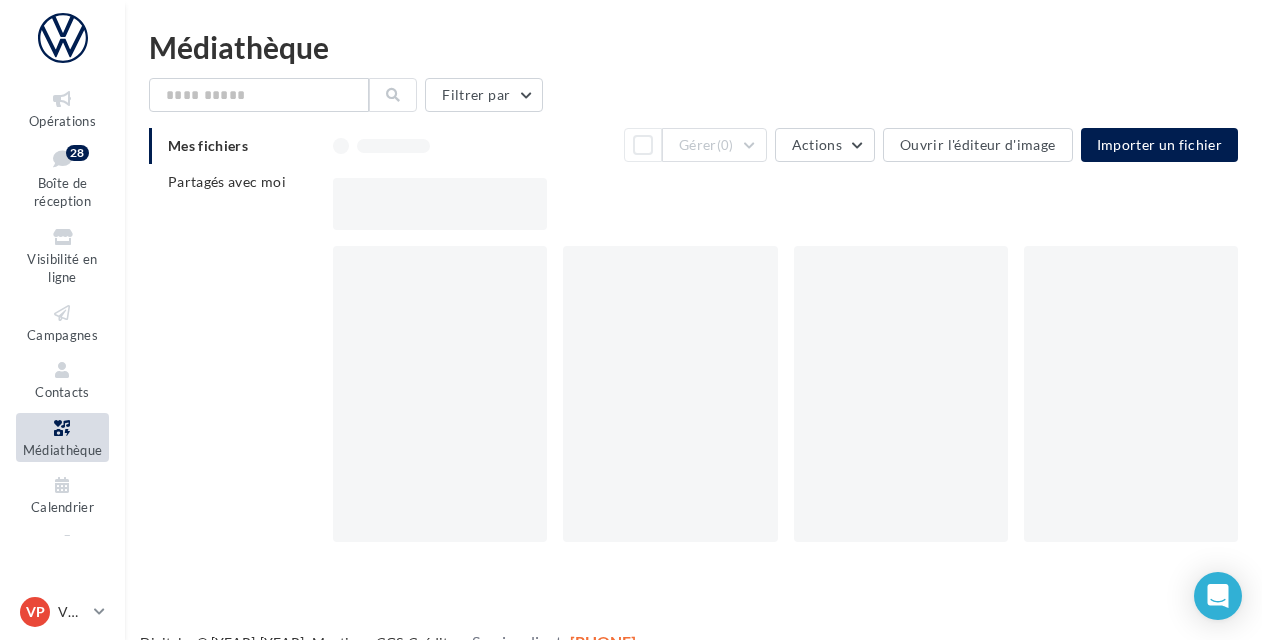 scroll, scrollTop: 0, scrollLeft: 0, axis: both 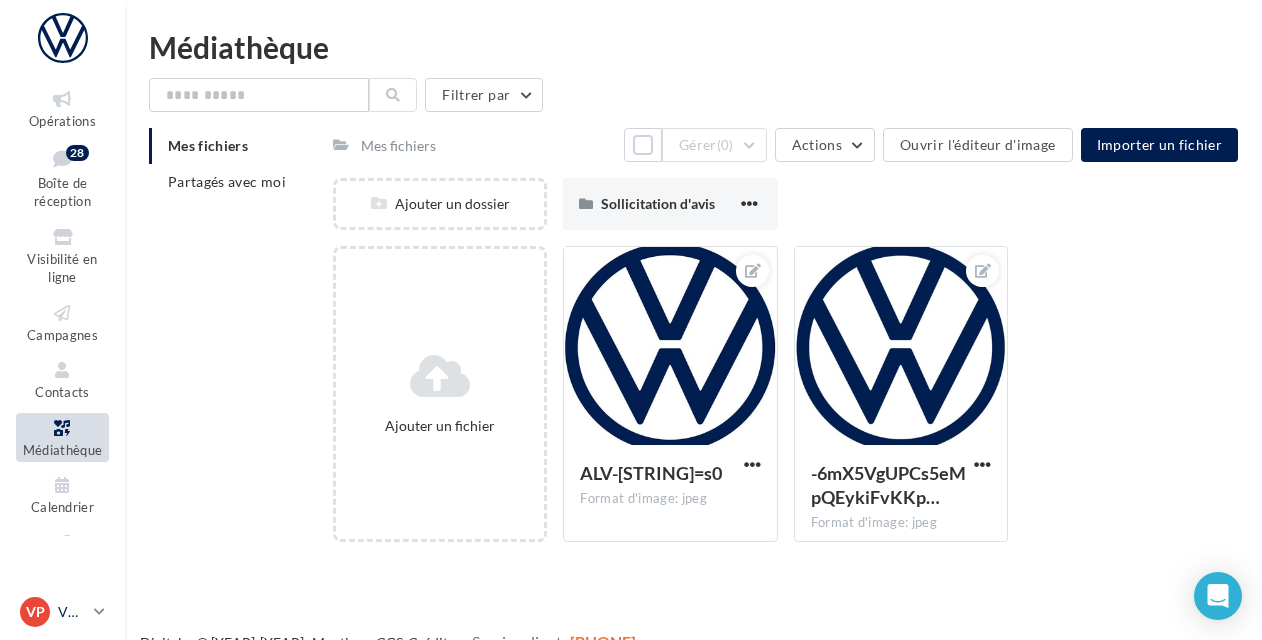 click at bounding box center [99, 611] 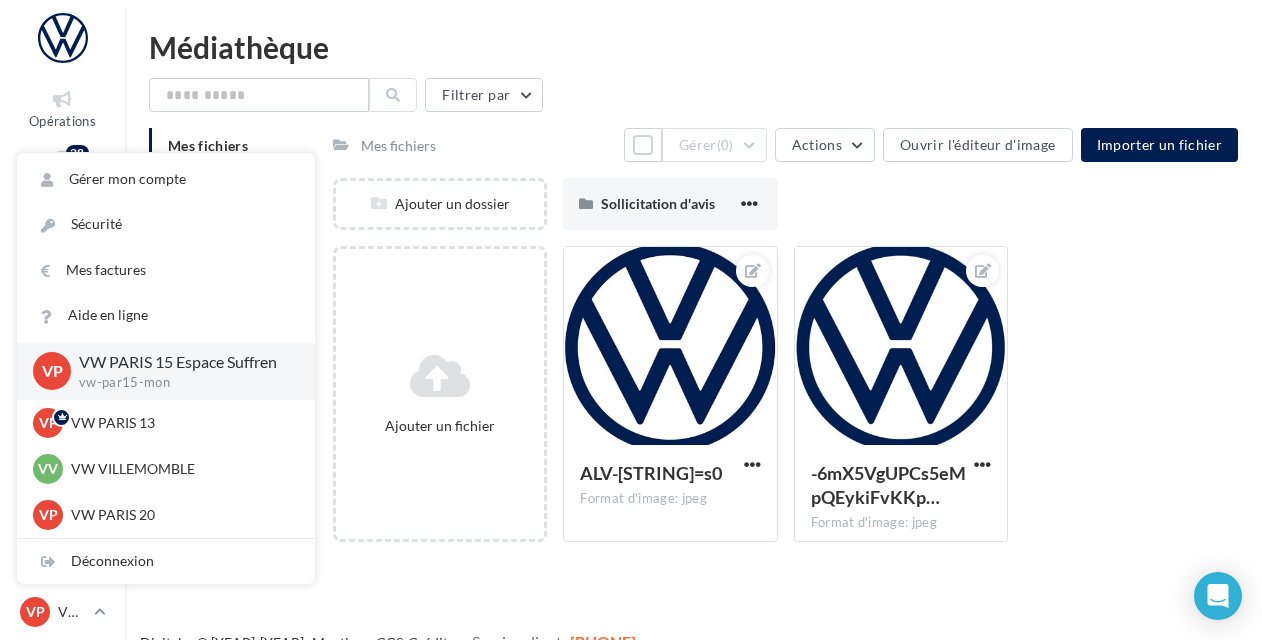scroll, scrollTop: 32, scrollLeft: 0, axis: vertical 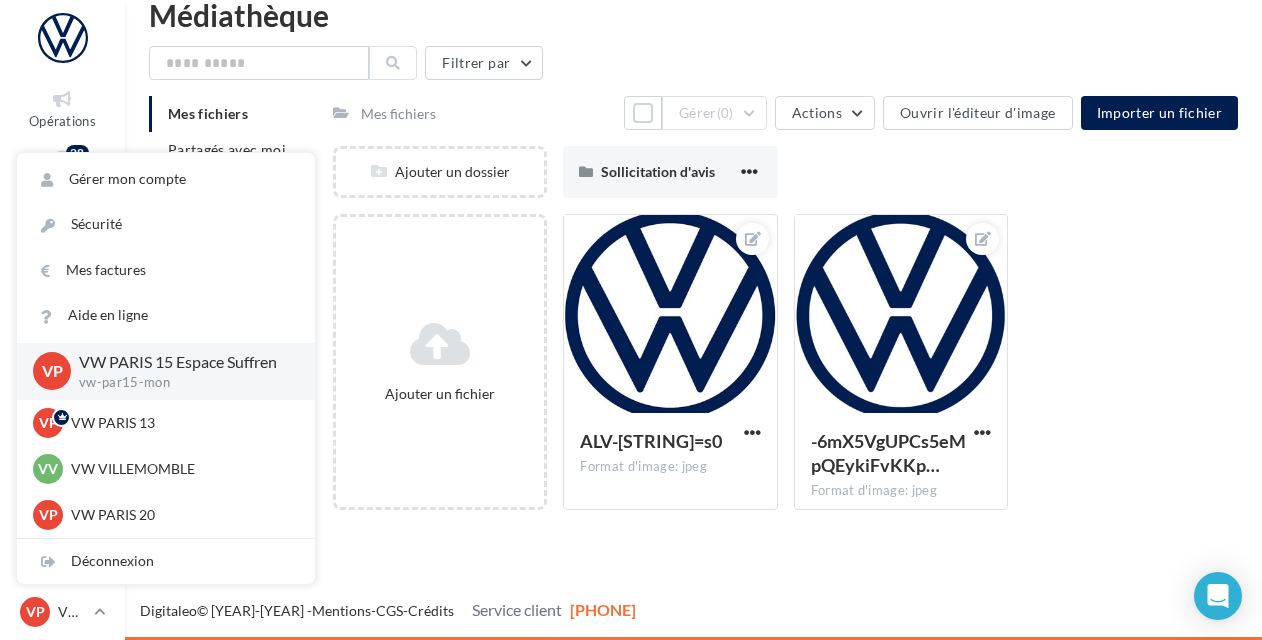 click on "Opérations
Boîte de réception
28
Visibilité en ligne
Campagnes
Contacts
Médiathèque
Calendrier" at bounding box center [631, 320] 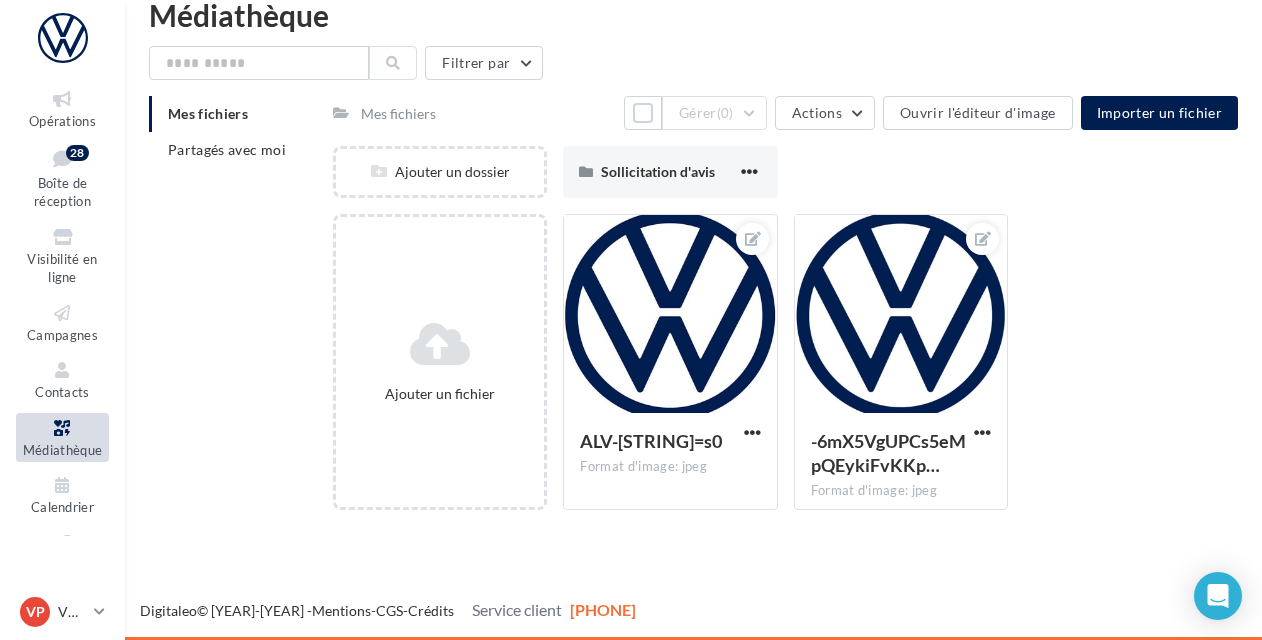 scroll, scrollTop: 0, scrollLeft: 0, axis: both 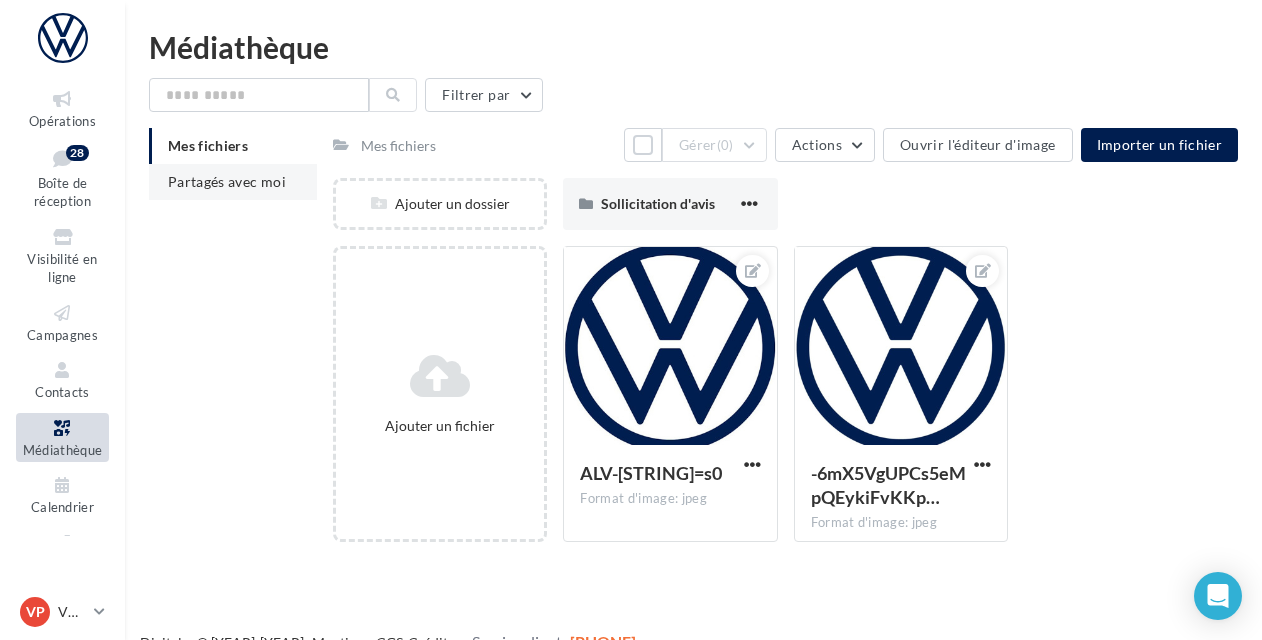 click on "Partagés avec moi" at bounding box center [233, 182] 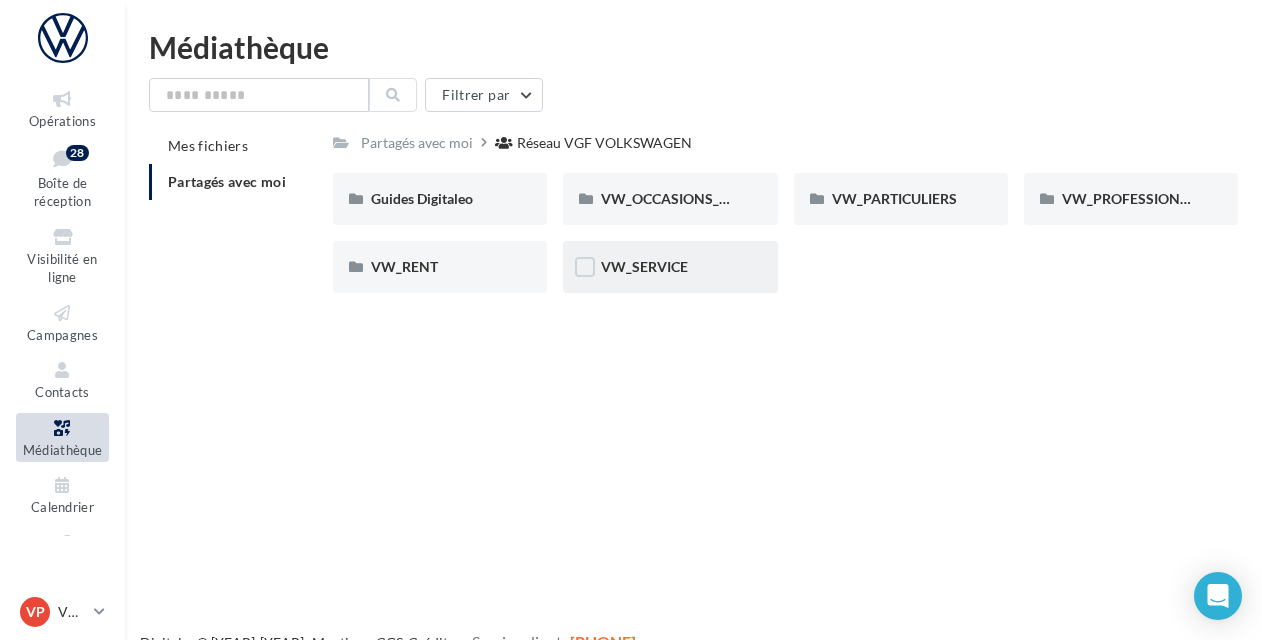 click on "VW_SERVICE" at bounding box center (440, 199) 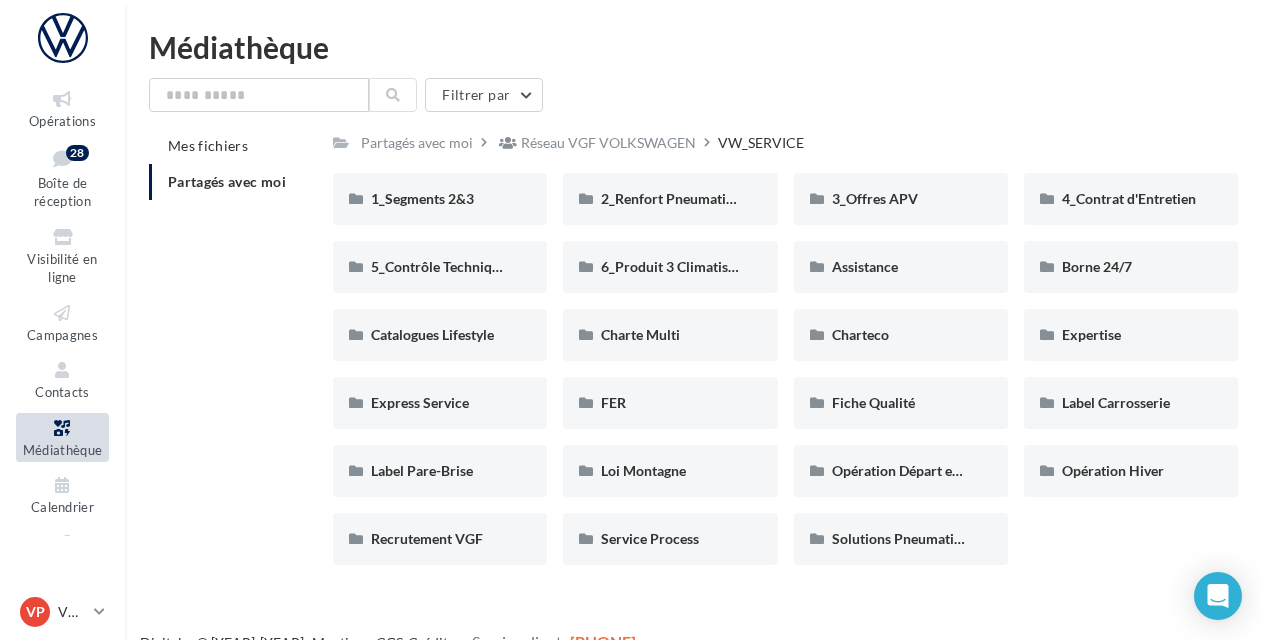 click on "Partagés avec moi" at bounding box center (227, 181) 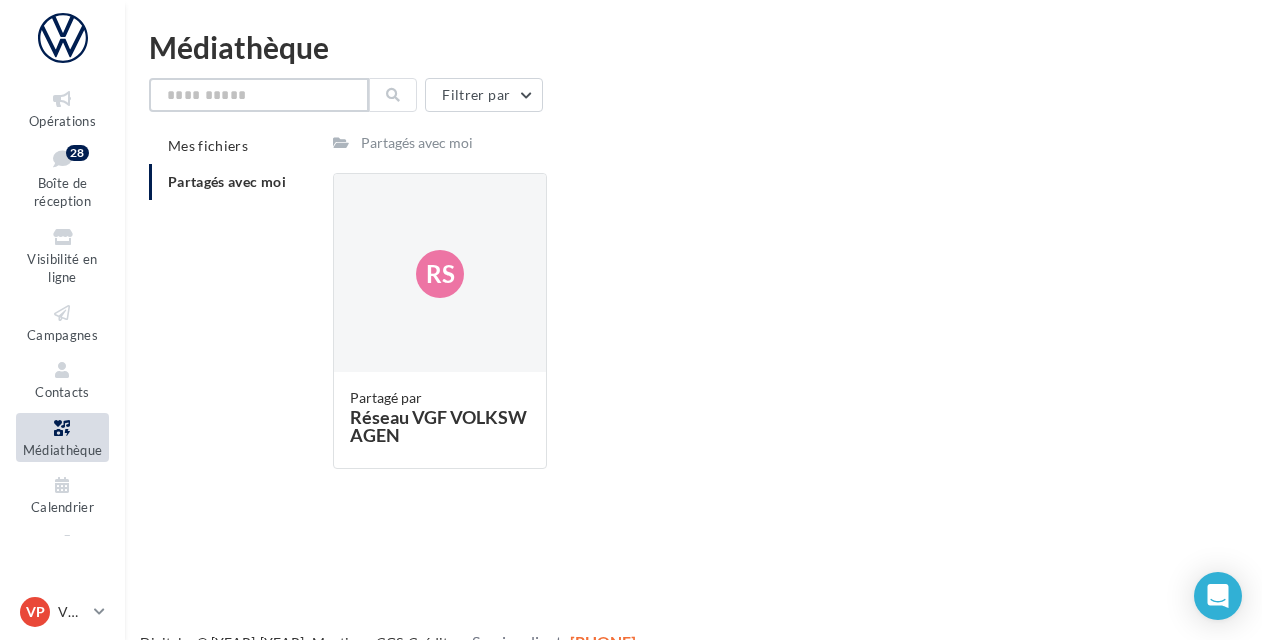 click at bounding box center (259, 95) 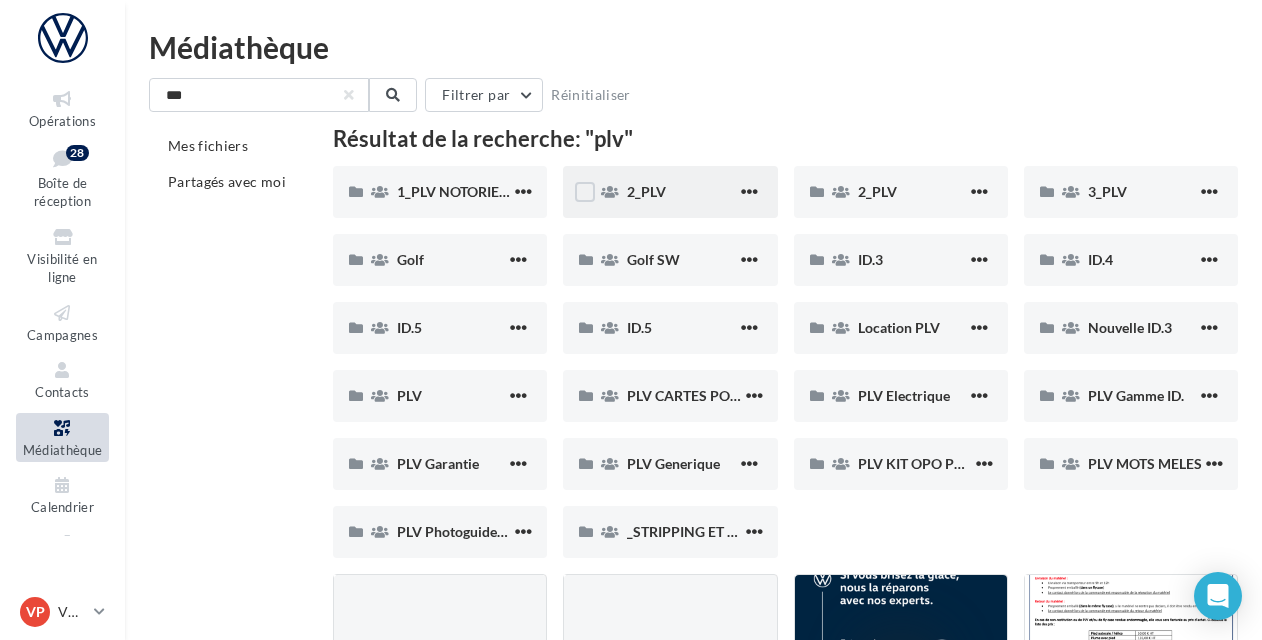 click on "2_PLV" at bounding box center (454, 192) 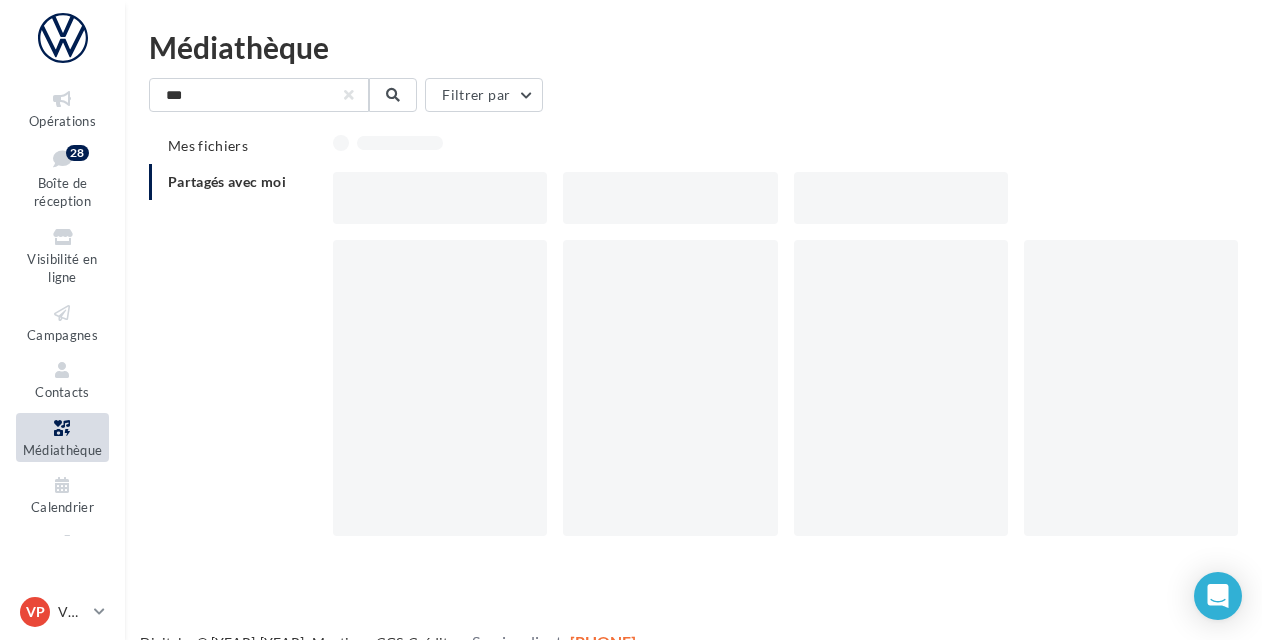 click at bounding box center [440, 198] 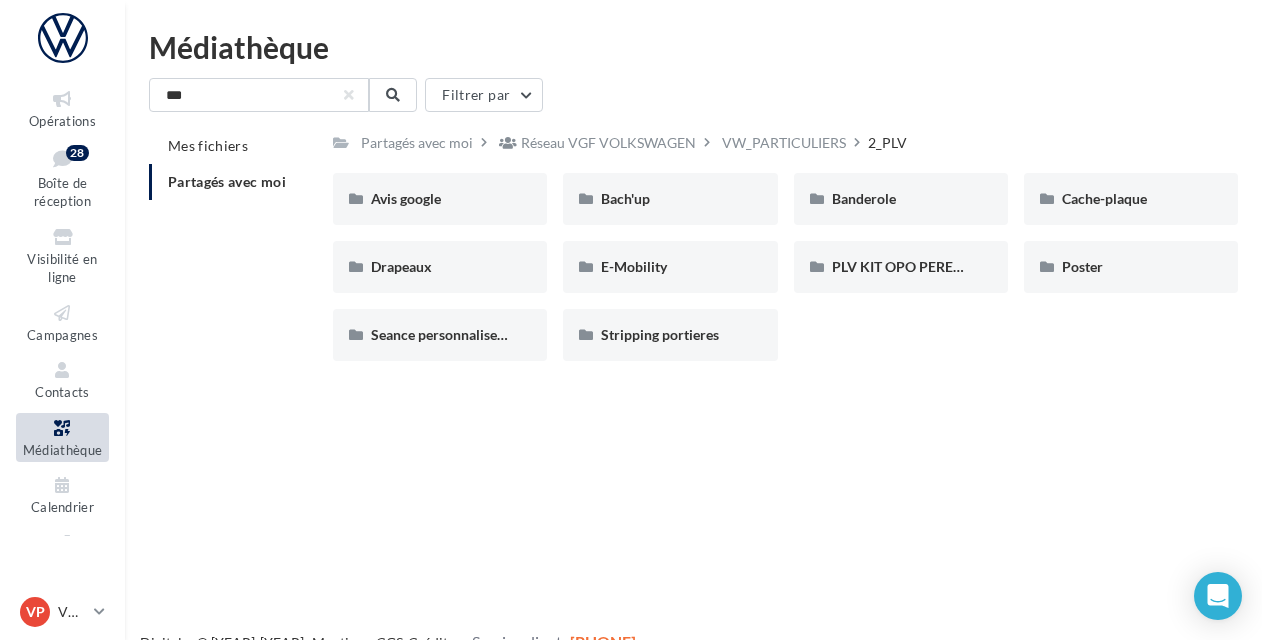 click on "Partagés avec moi" at bounding box center [227, 181] 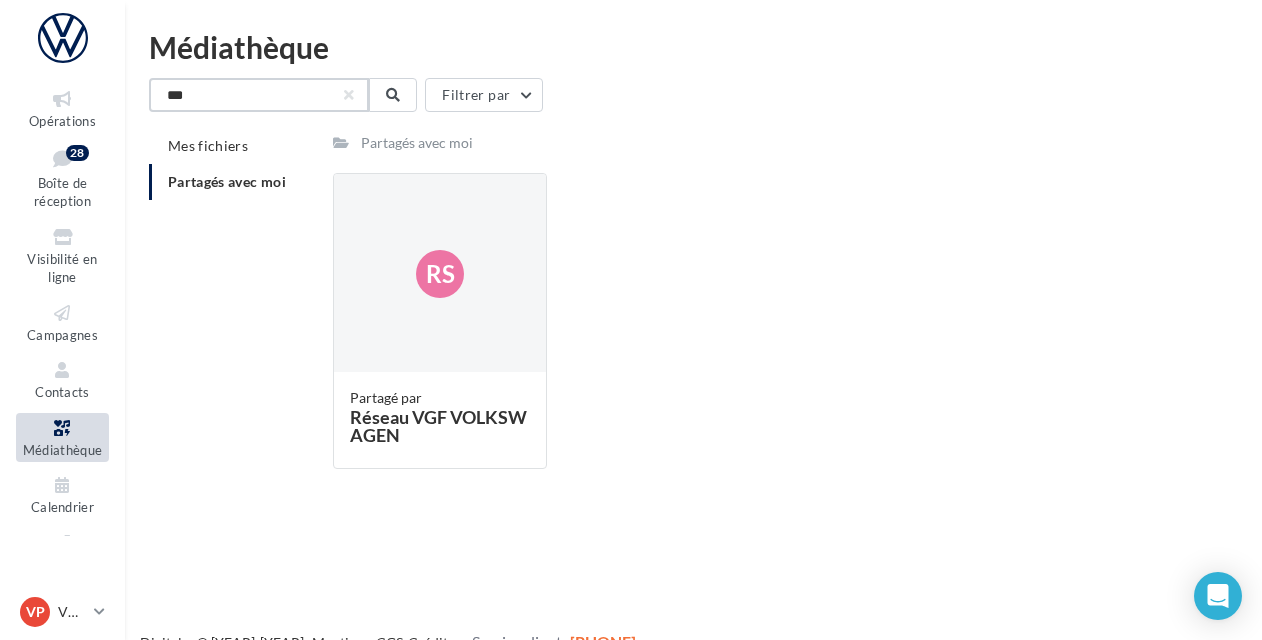 click on "***" at bounding box center [259, 95] 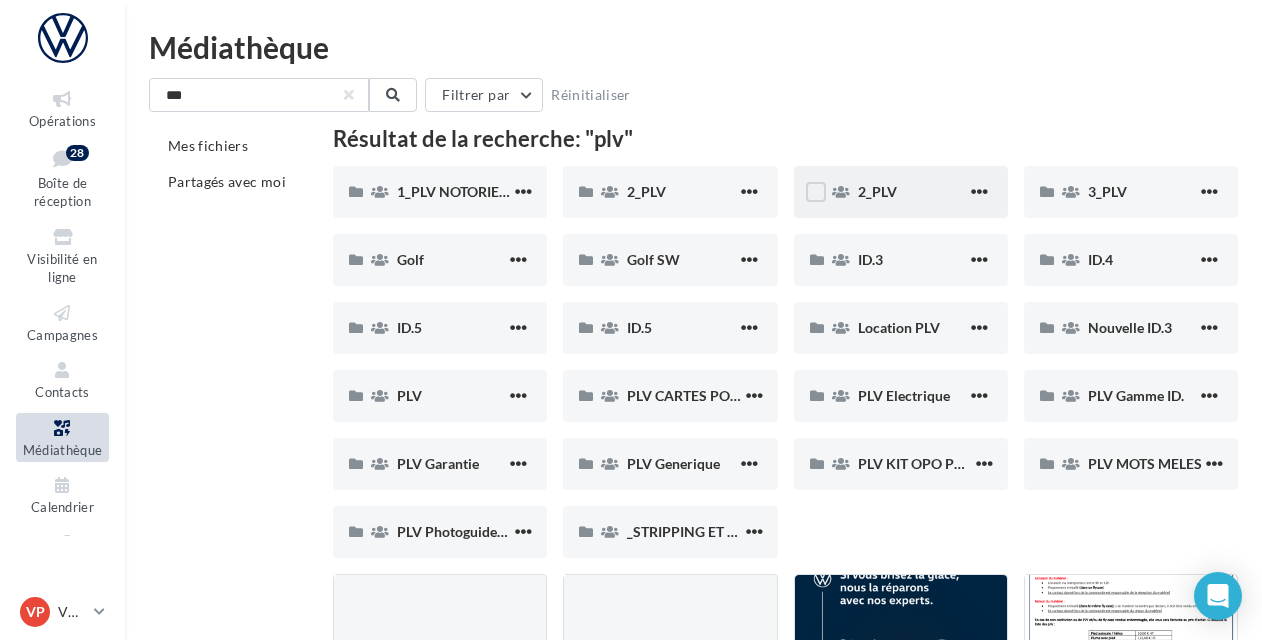 click on "2_PLV" at bounding box center [440, 192] 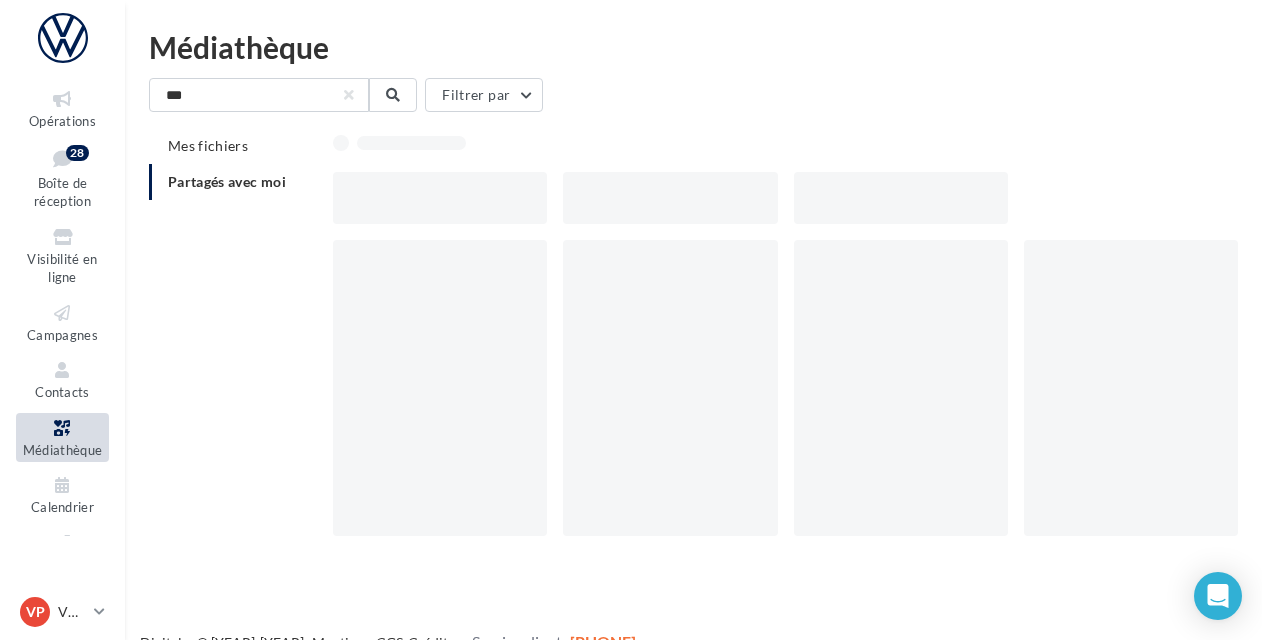 click at bounding box center (440, 198) 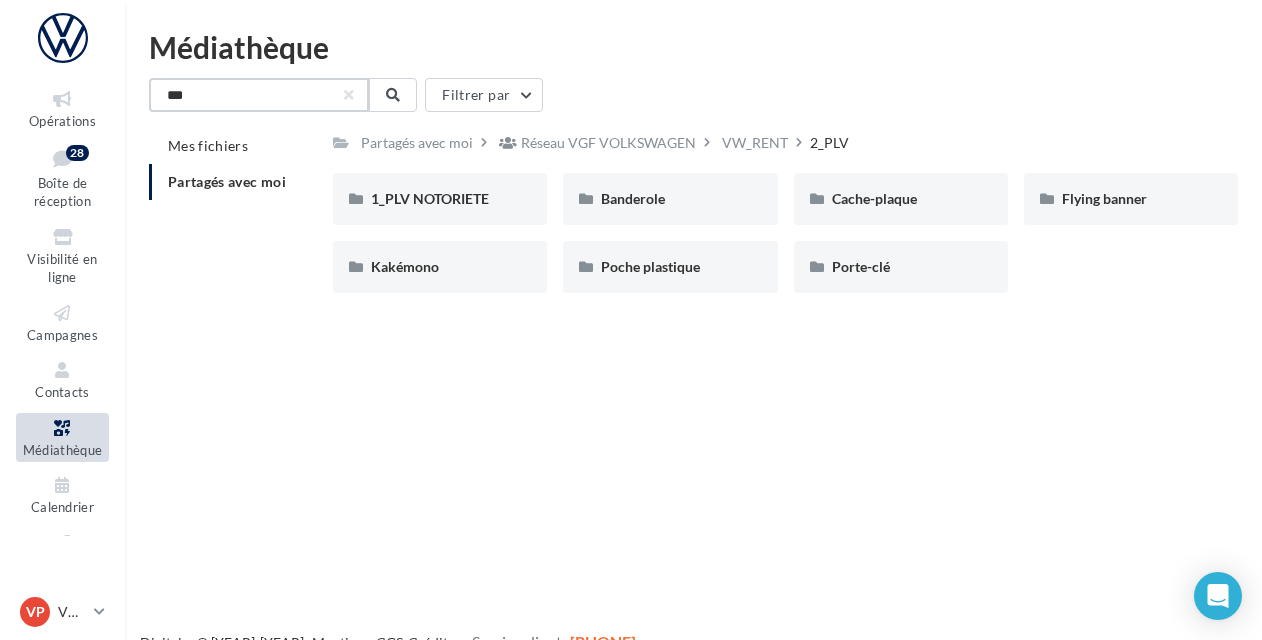 click on "***" at bounding box center [259, 95] 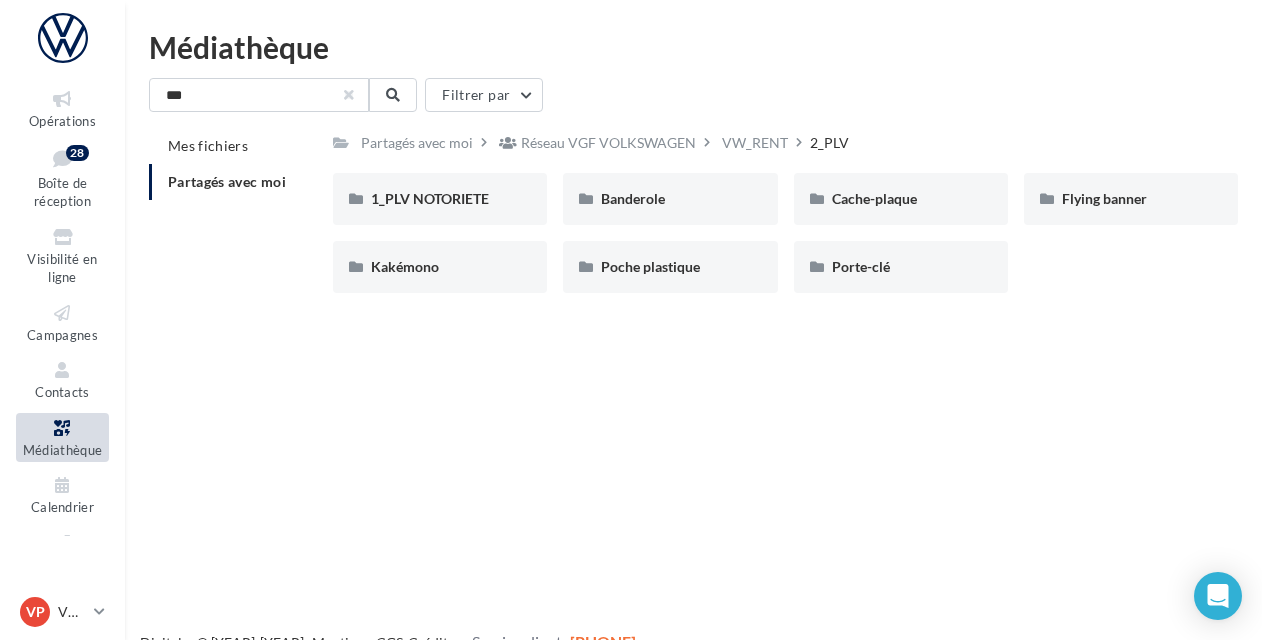 click at bounding box center [349, 95] 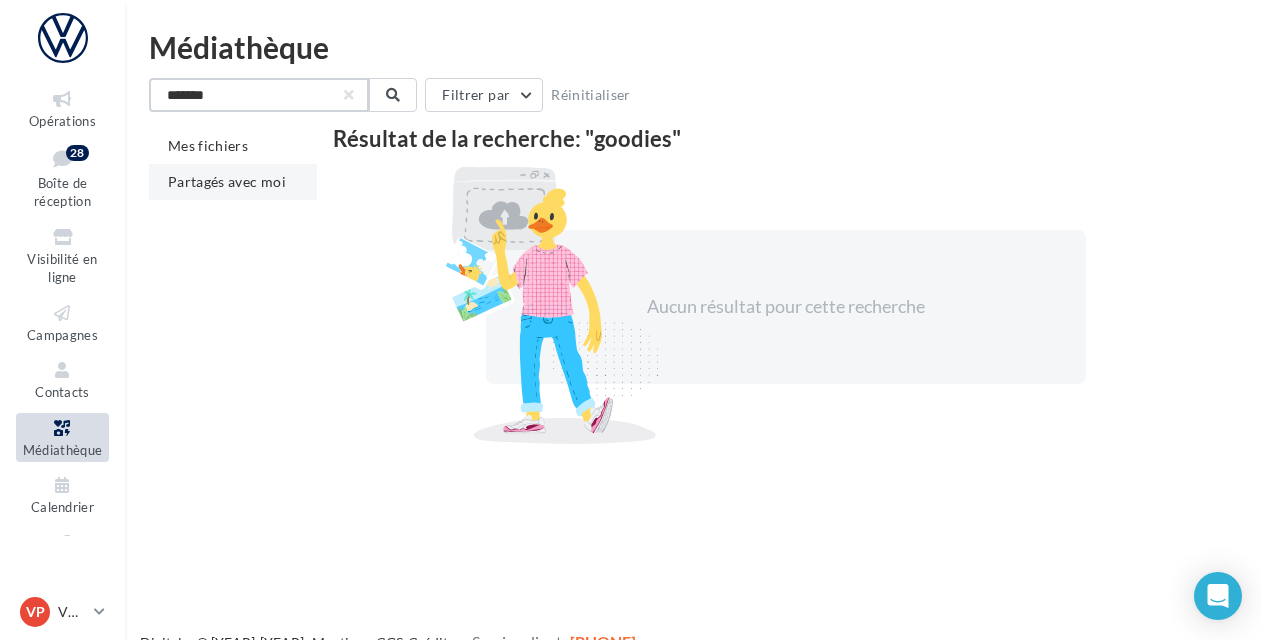 type on "*******" 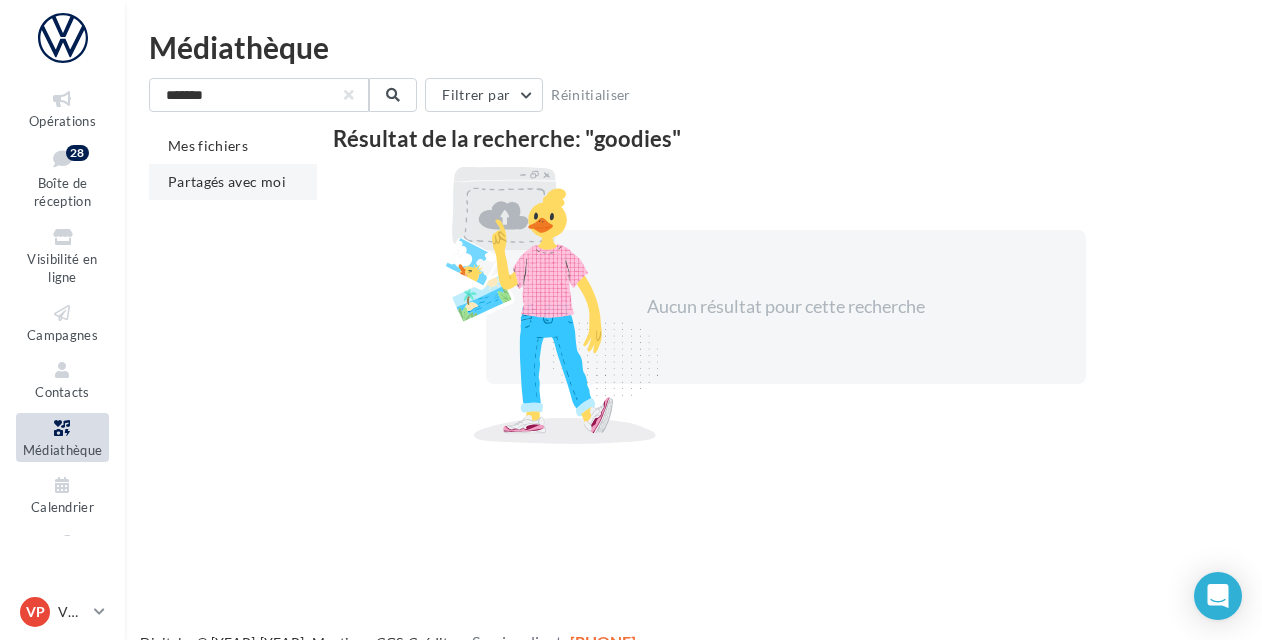 click on "Partagés avec moi" at bounding box center (208, 145) 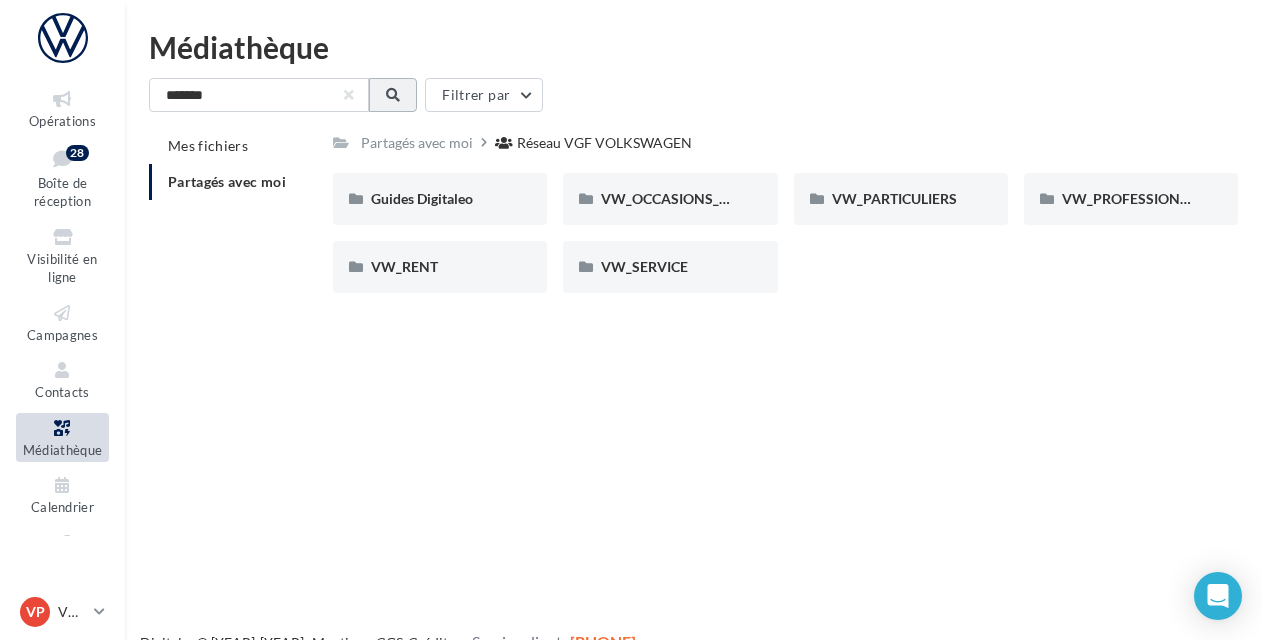 click at bounding box center (393, 95) 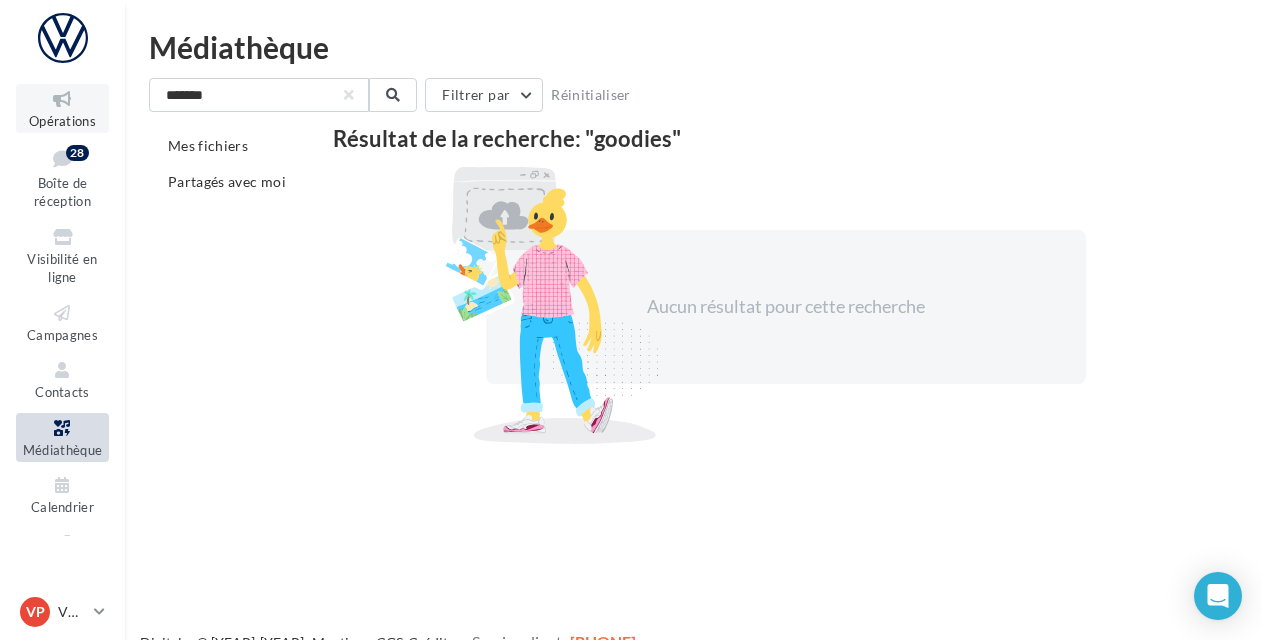 click at bounding box center (62, 99) 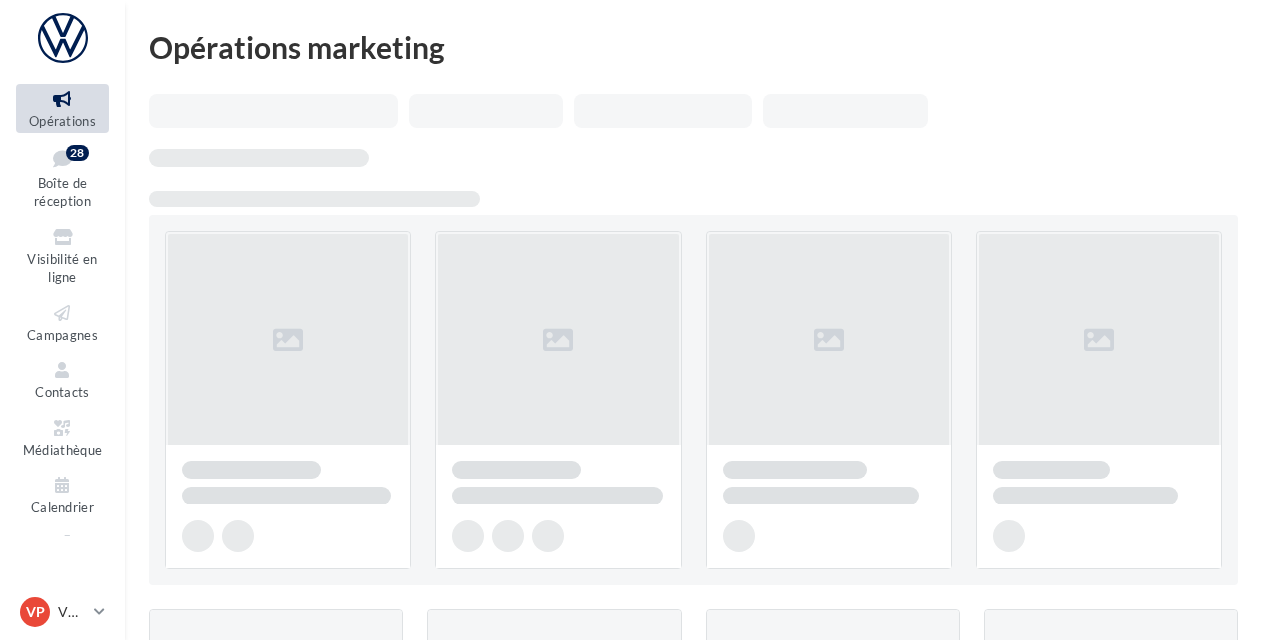 scroll, scrollTop: 0, scrollLeft: 0, axis: both 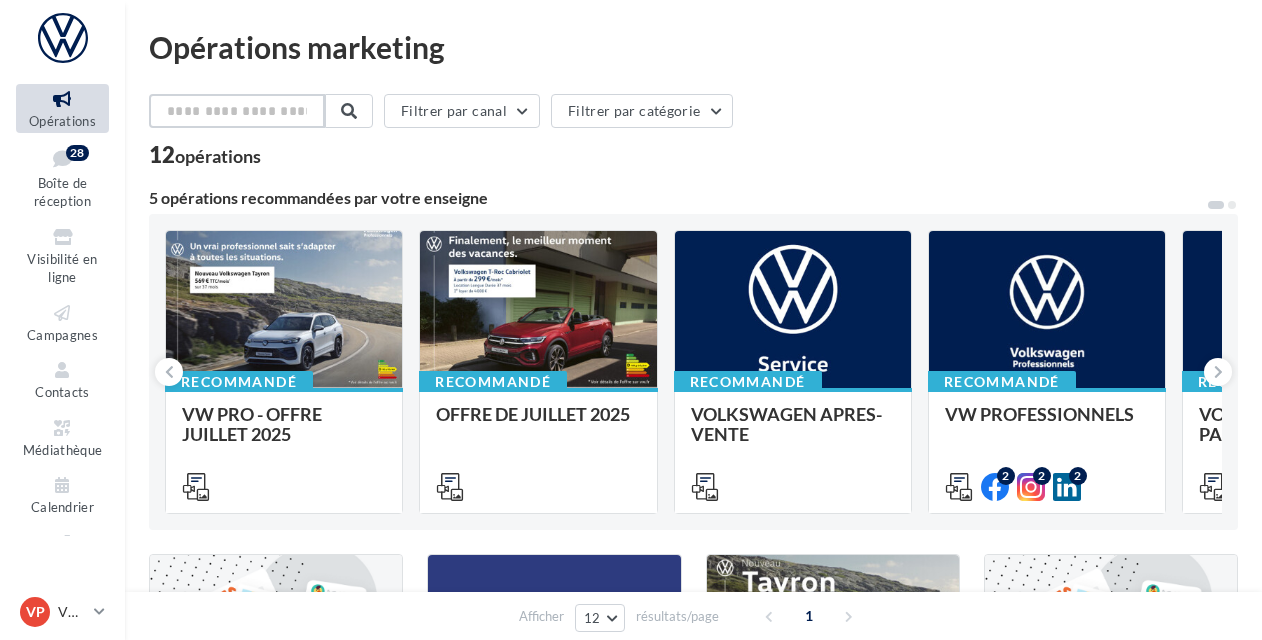 click at bounding box center (237, 111) 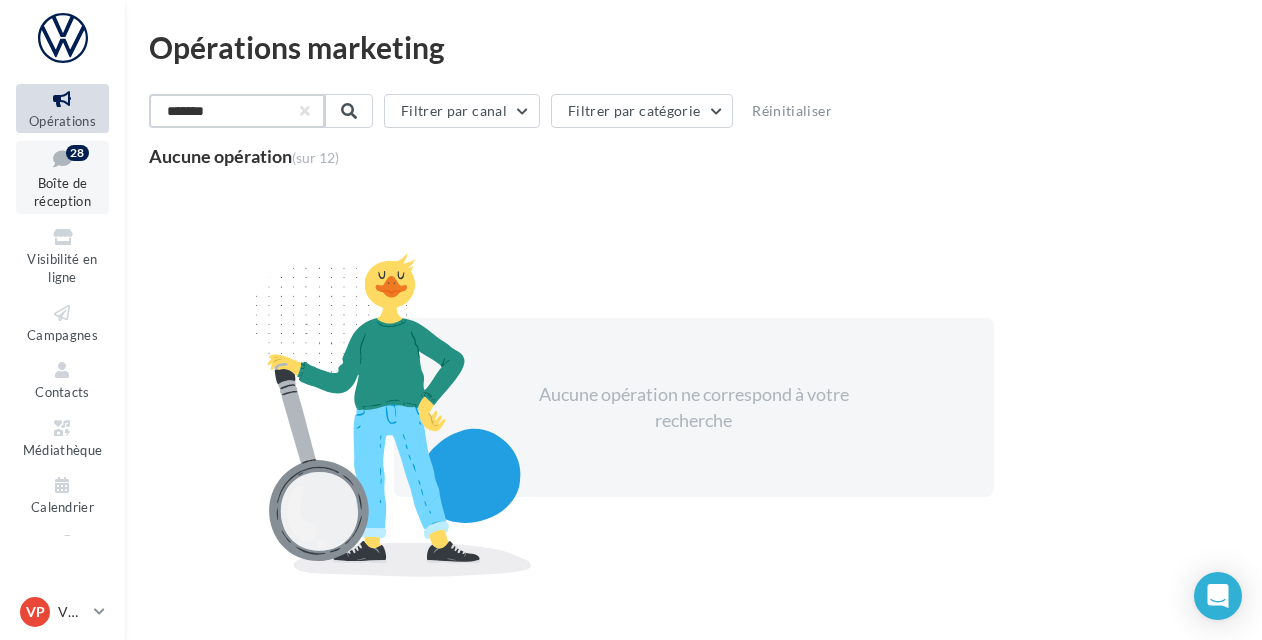type on "*******" 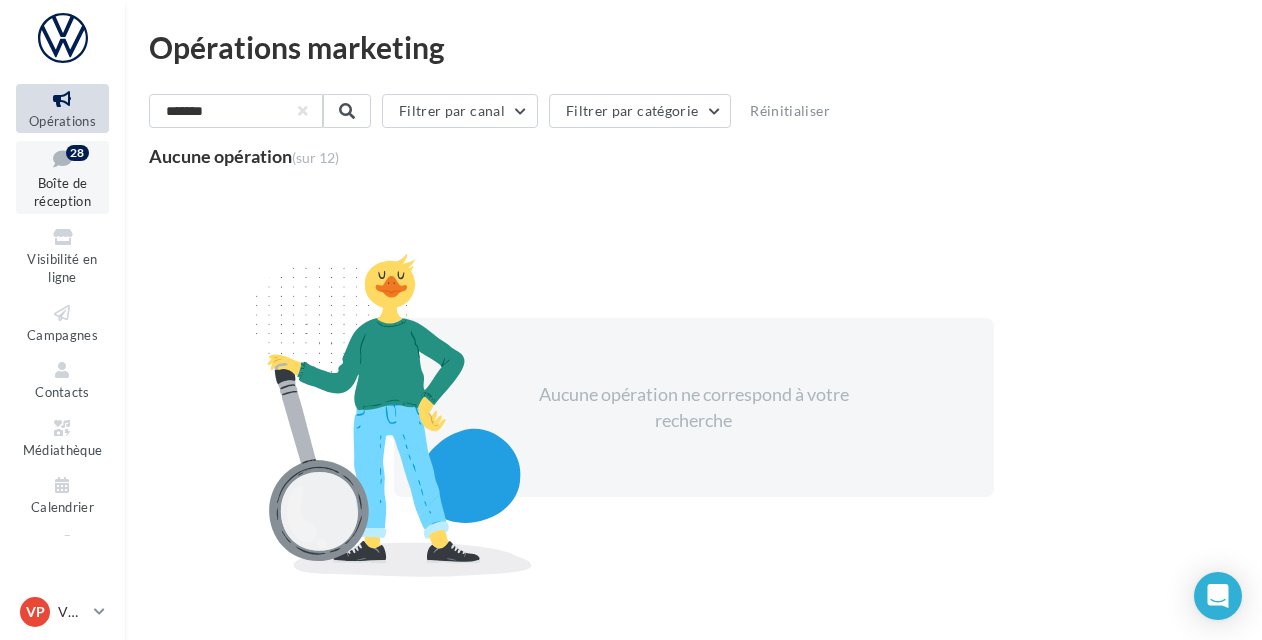 click at bounding box center (62, 158) 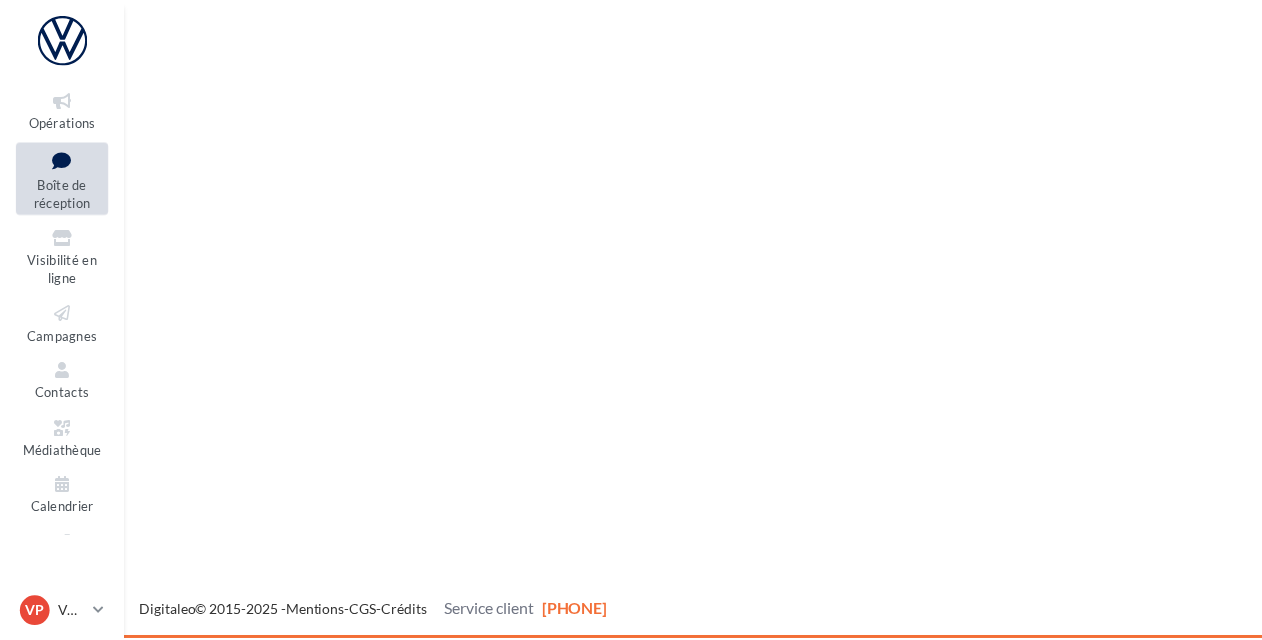 scroll, scrollTop: 0, scrollLeft: 0, axis: both 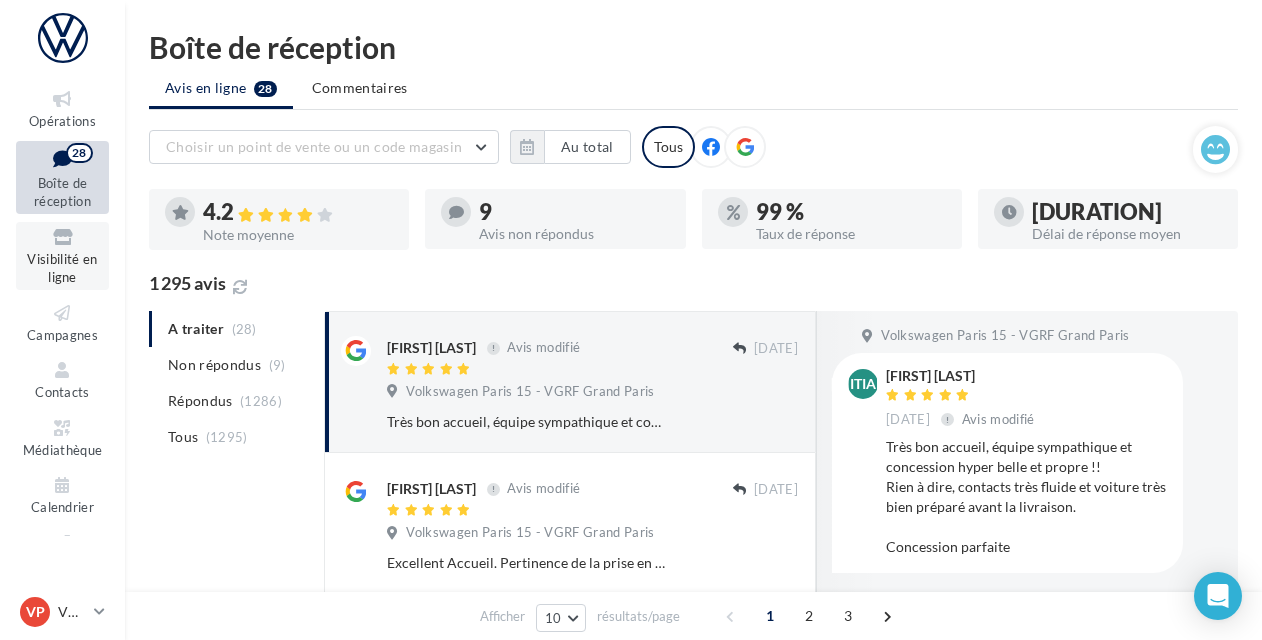 click on "Visibilité en ligne" at bounding box center (62, 268) 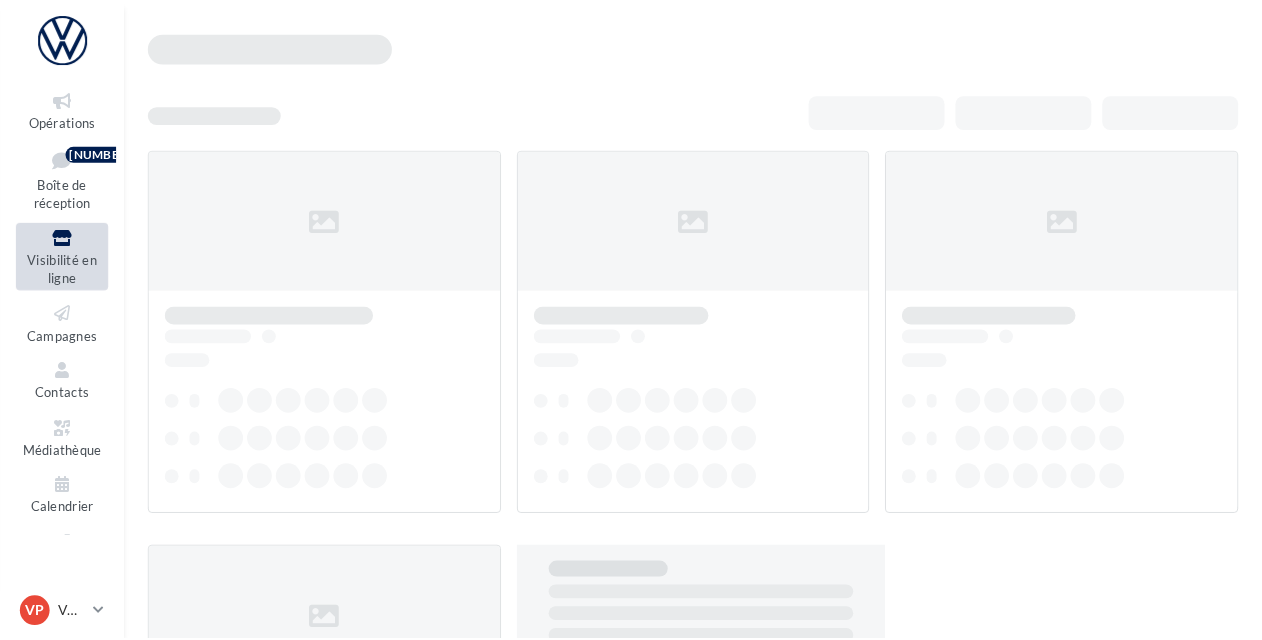 scroll, scrollTop: 0, scrollLeft: 0, axis: both 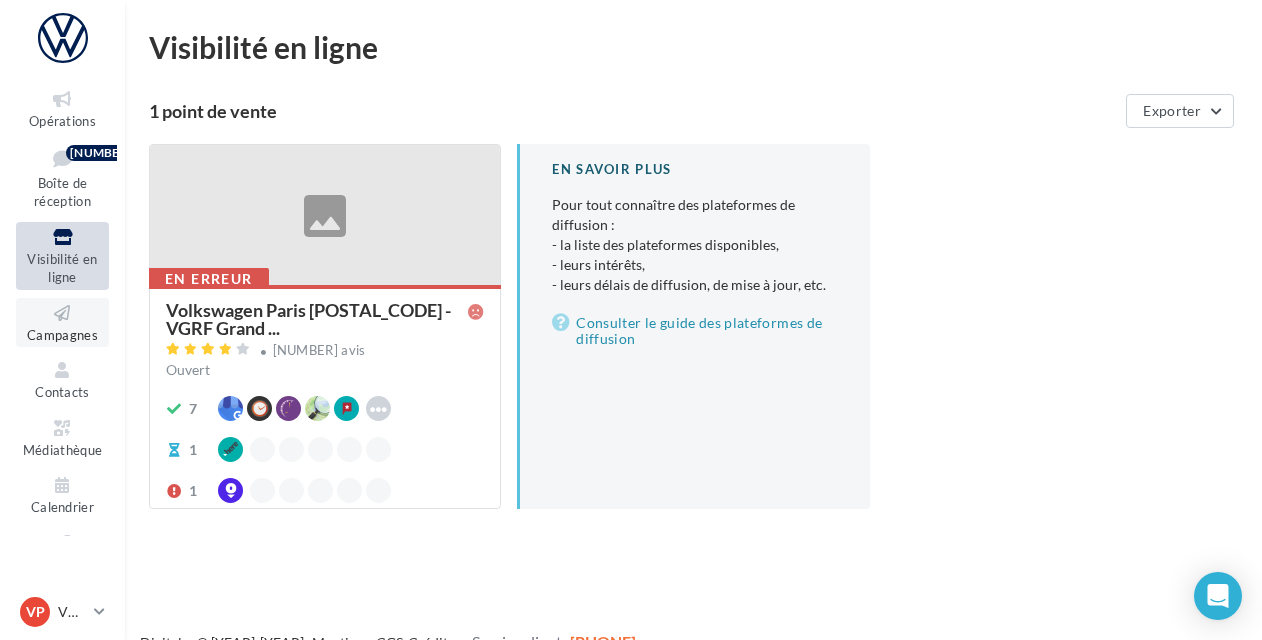 click at bounding box center (62, 313) 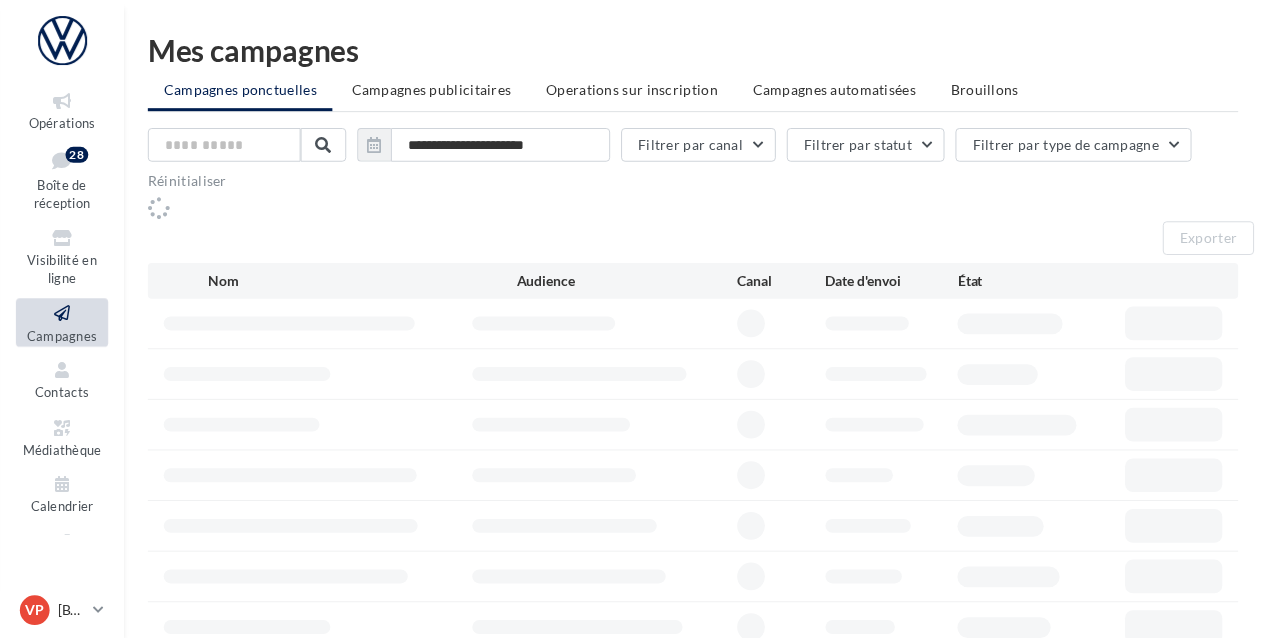 scroll, scrollTop: 0, scrollLeft: 0, axis: both 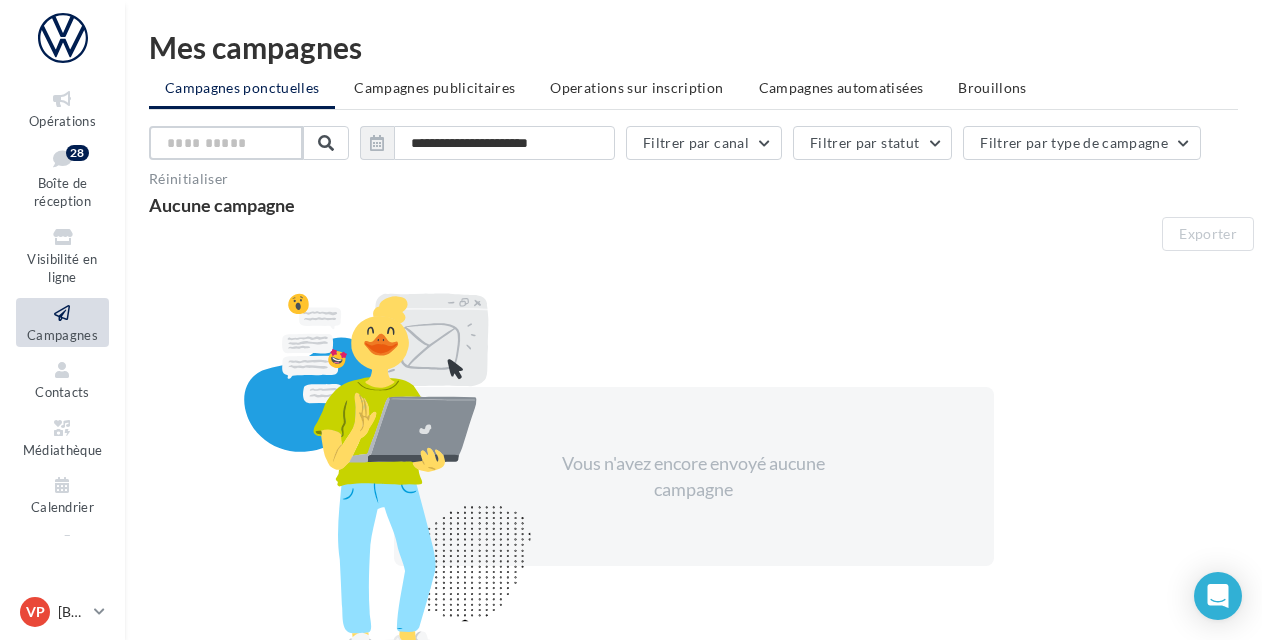 click at bounding box center [226, 143] 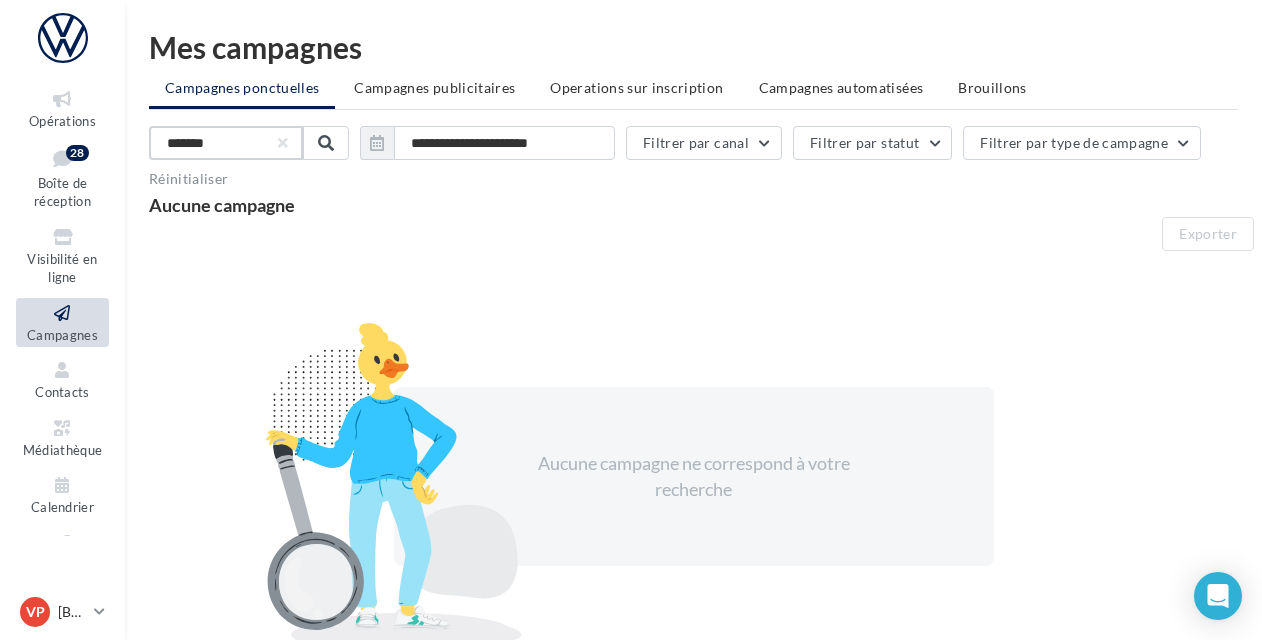 scroll, scrollTop: 181, scrollLeft: 0, axis: vertical 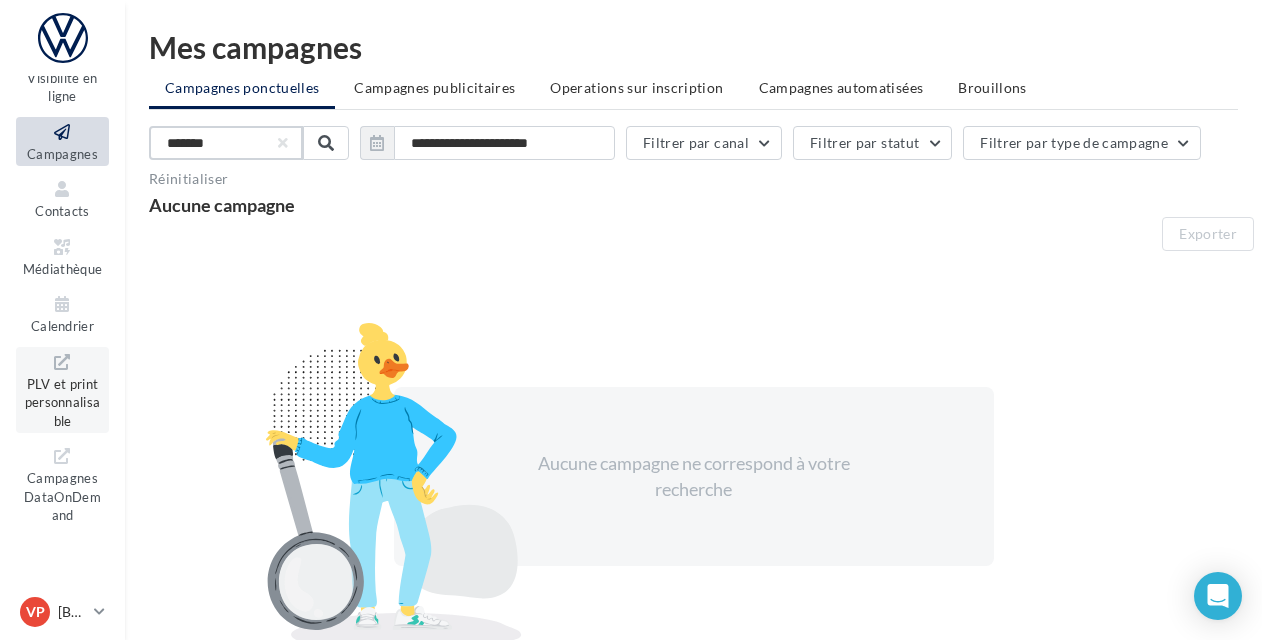 type on "*******" 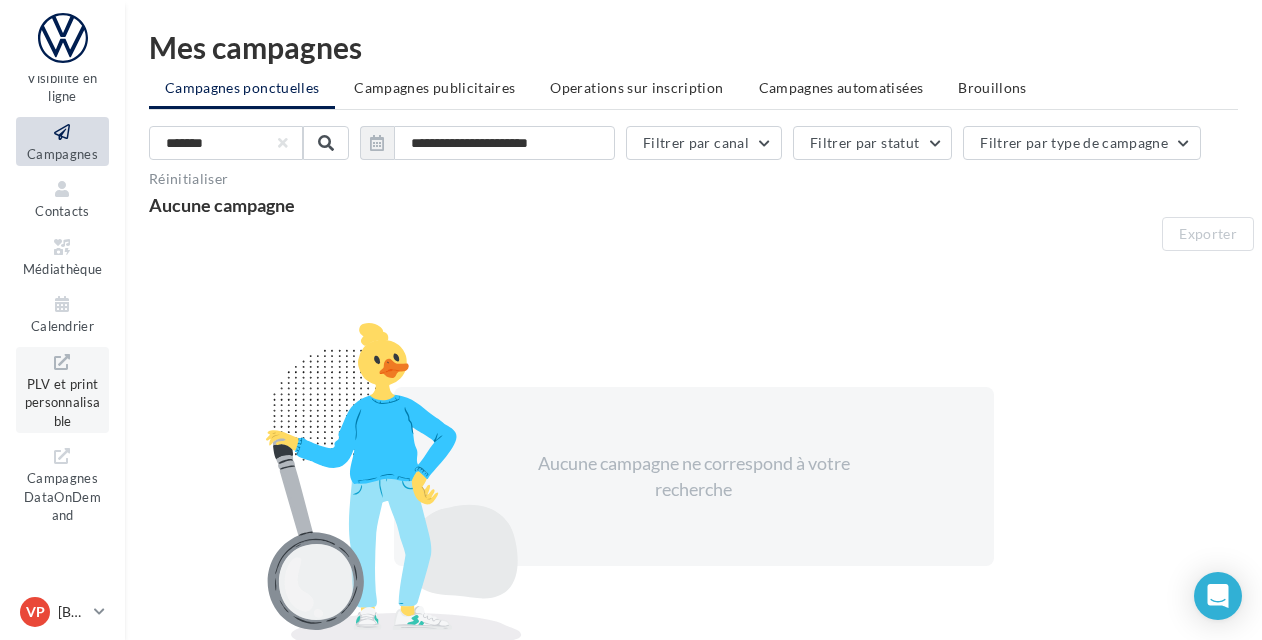 click on "PLV et print personnalisable" at bounding box center (63, 400) 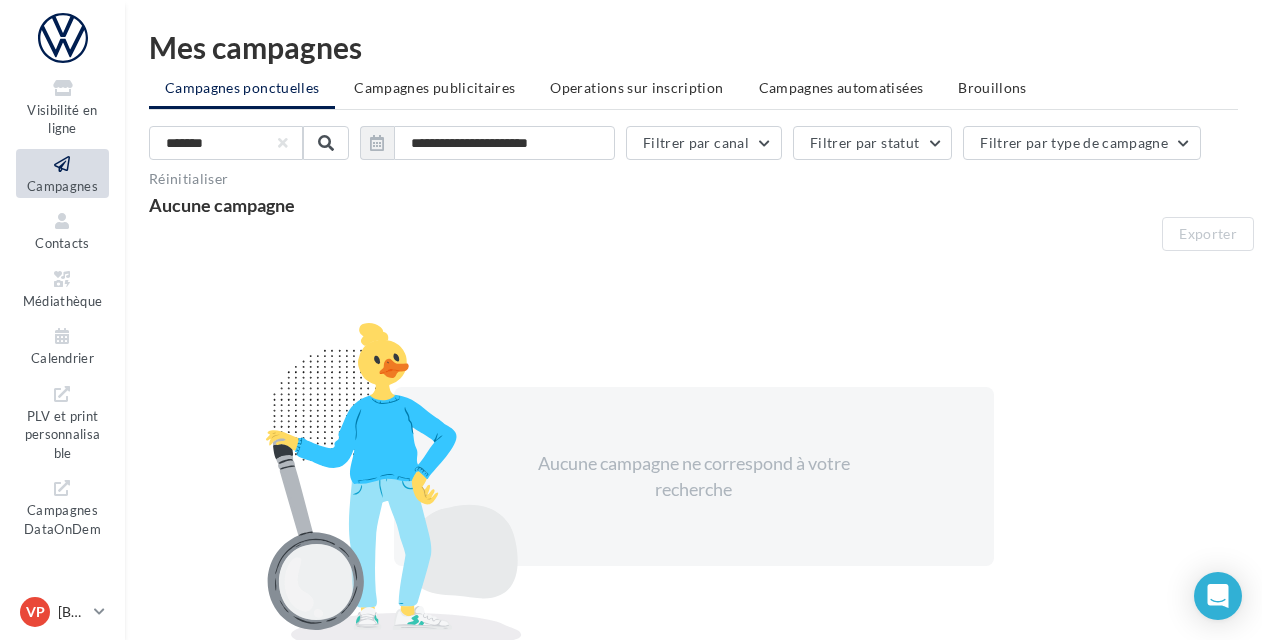 scroll, scrollTop: 181, scrollLeft: 0, axis: vertical 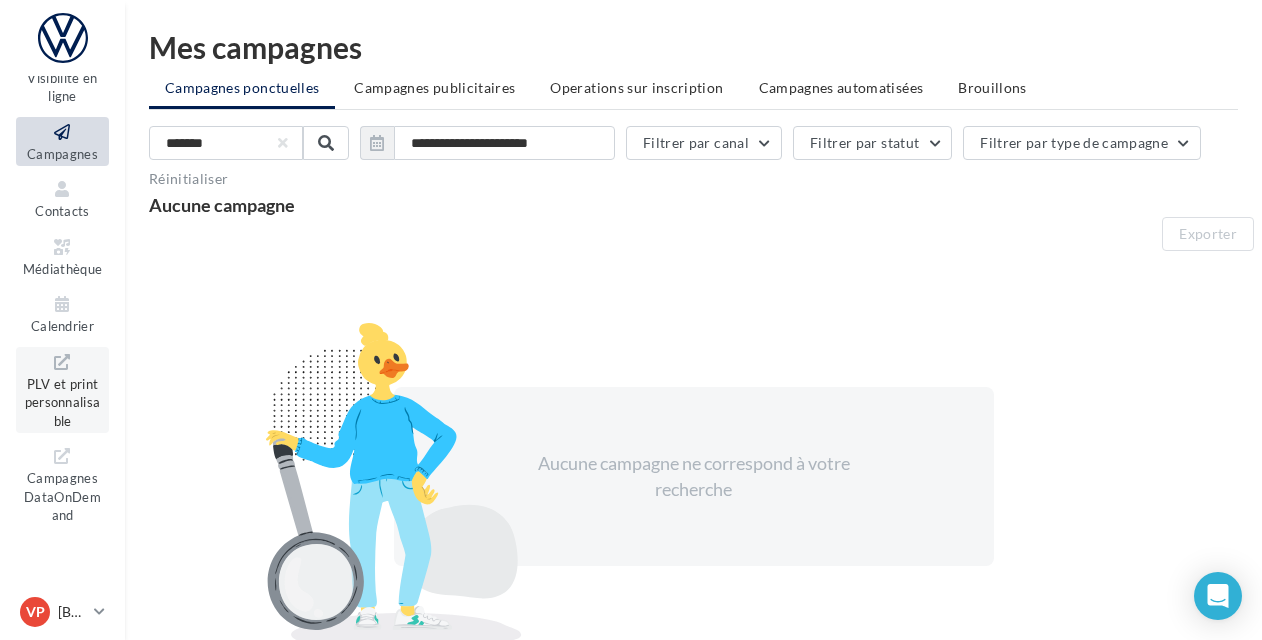 click on "PLV et print personnalisable" at bounding box center (63, 400) 